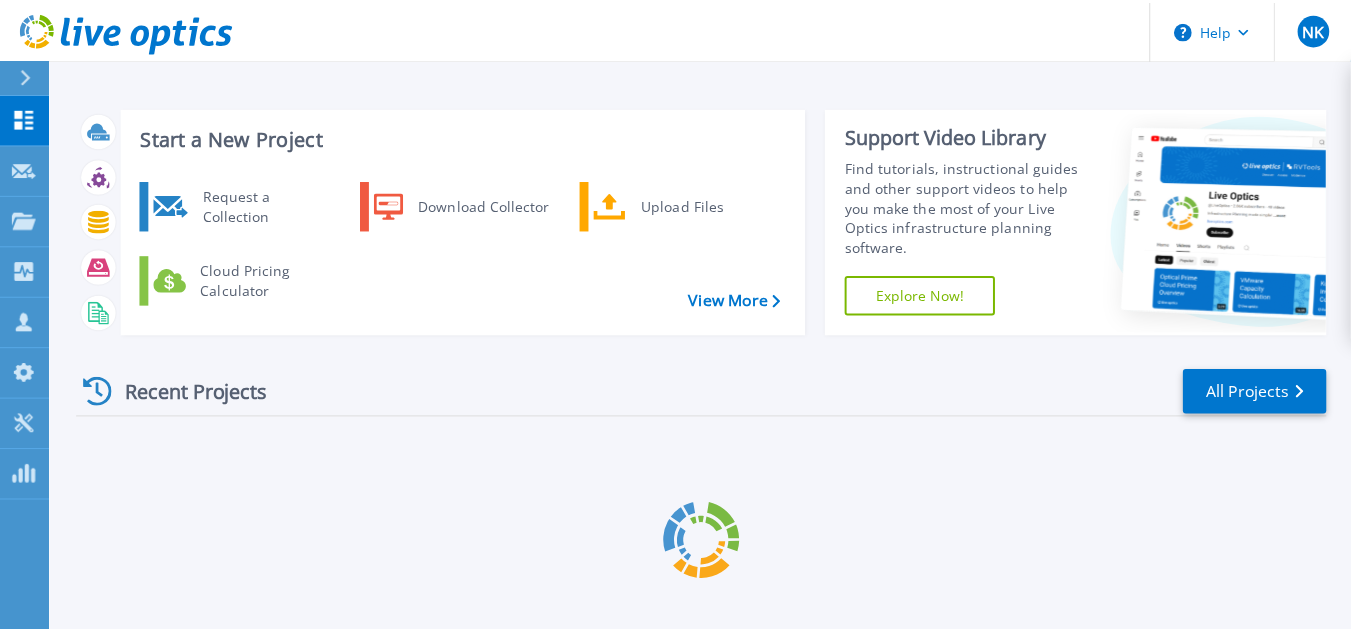scroll, scrollTop: 0, scrollLeft: 0, axis: both 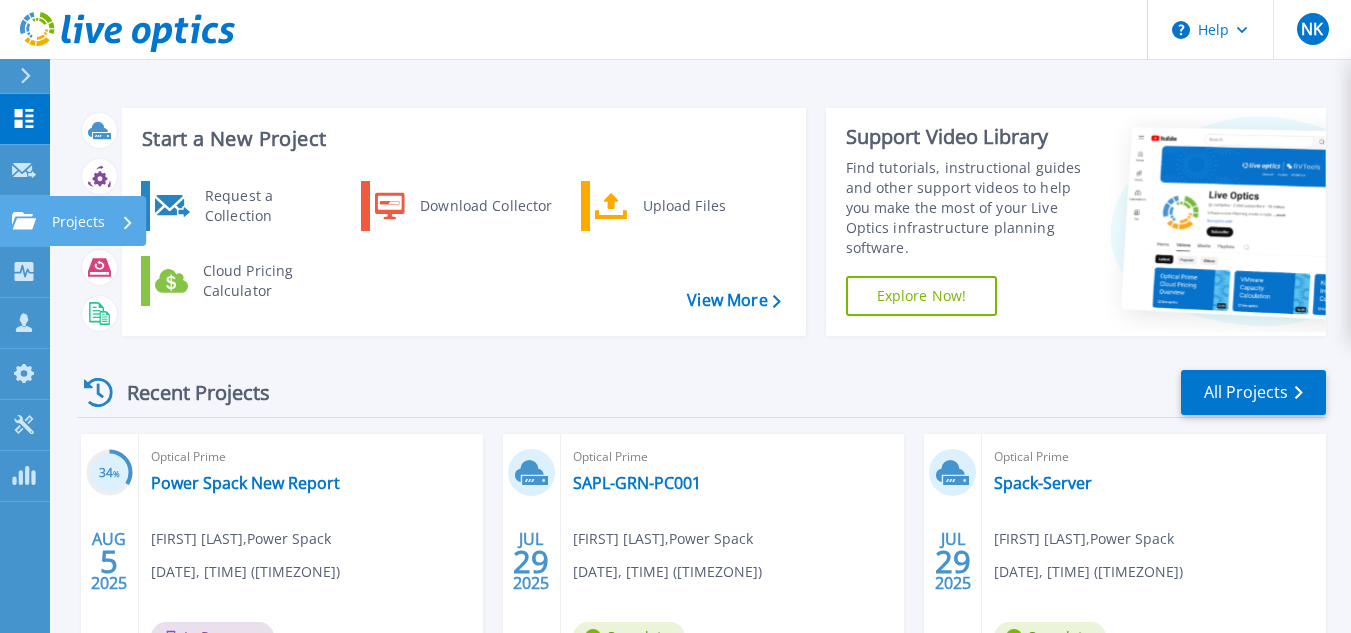 click on "Projects" at bounding box center [78, 222] 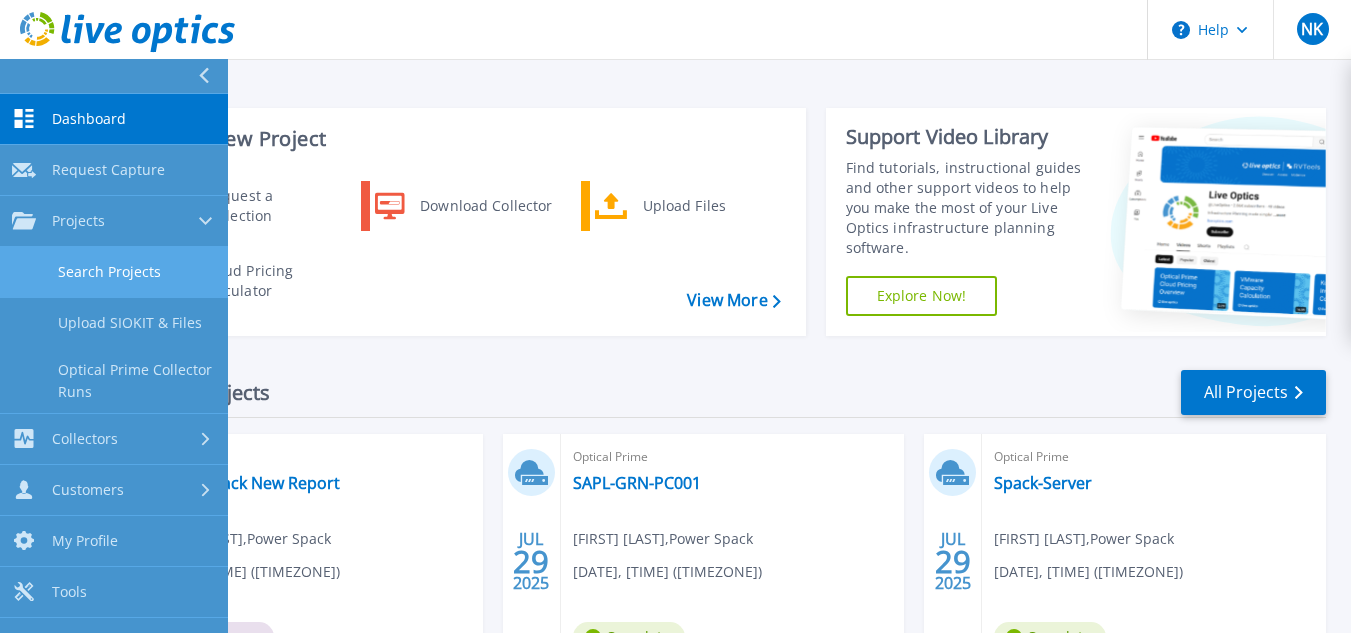 click on "Search Projects" at bounding box center [114, 272] 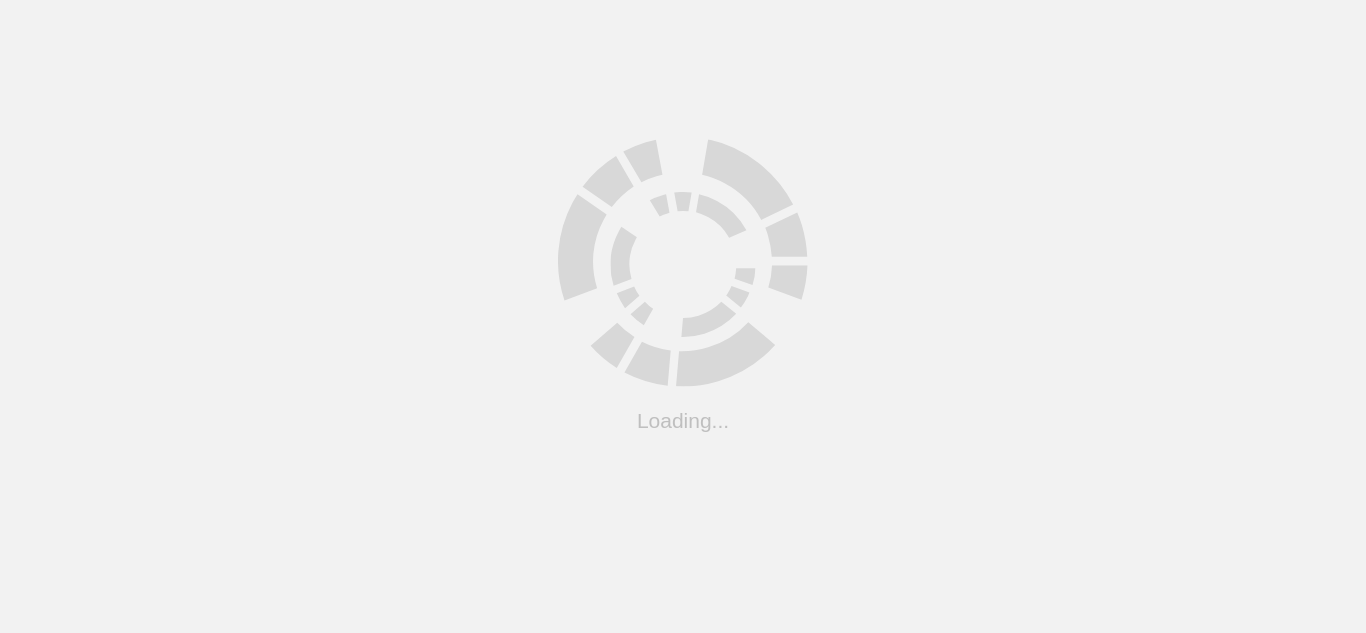 scroll, scrollTop: 0, scrollLeft: 0, axis: both 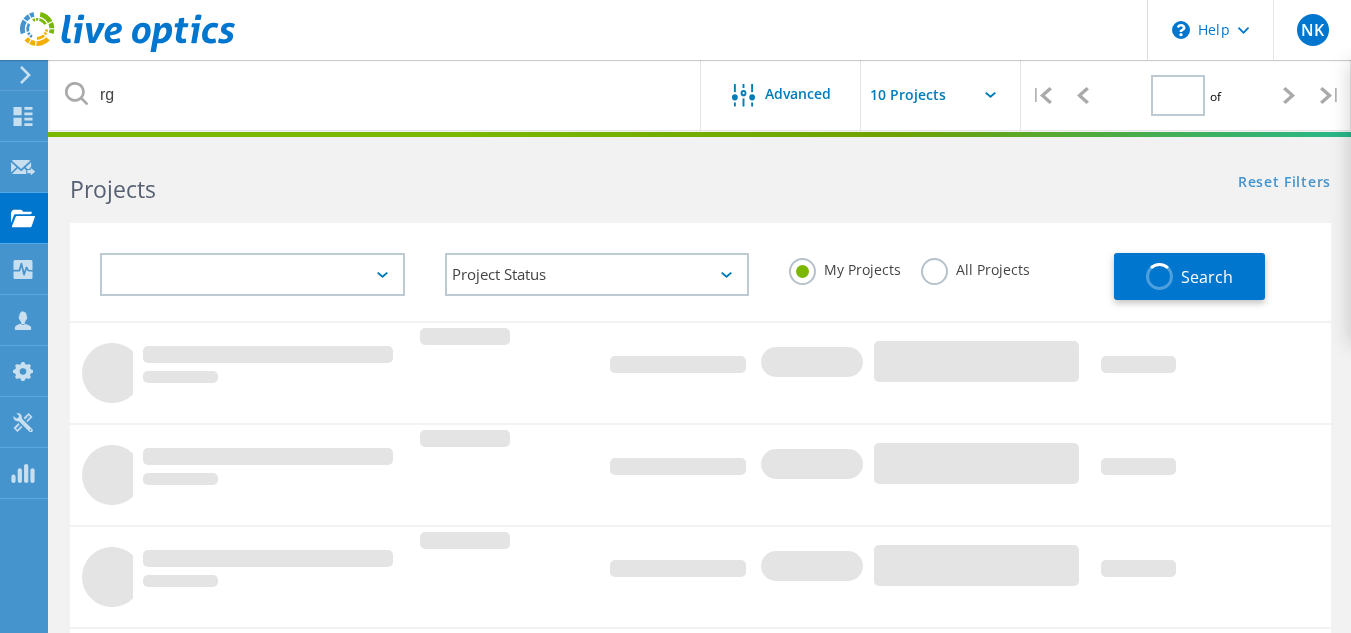 type on "1" 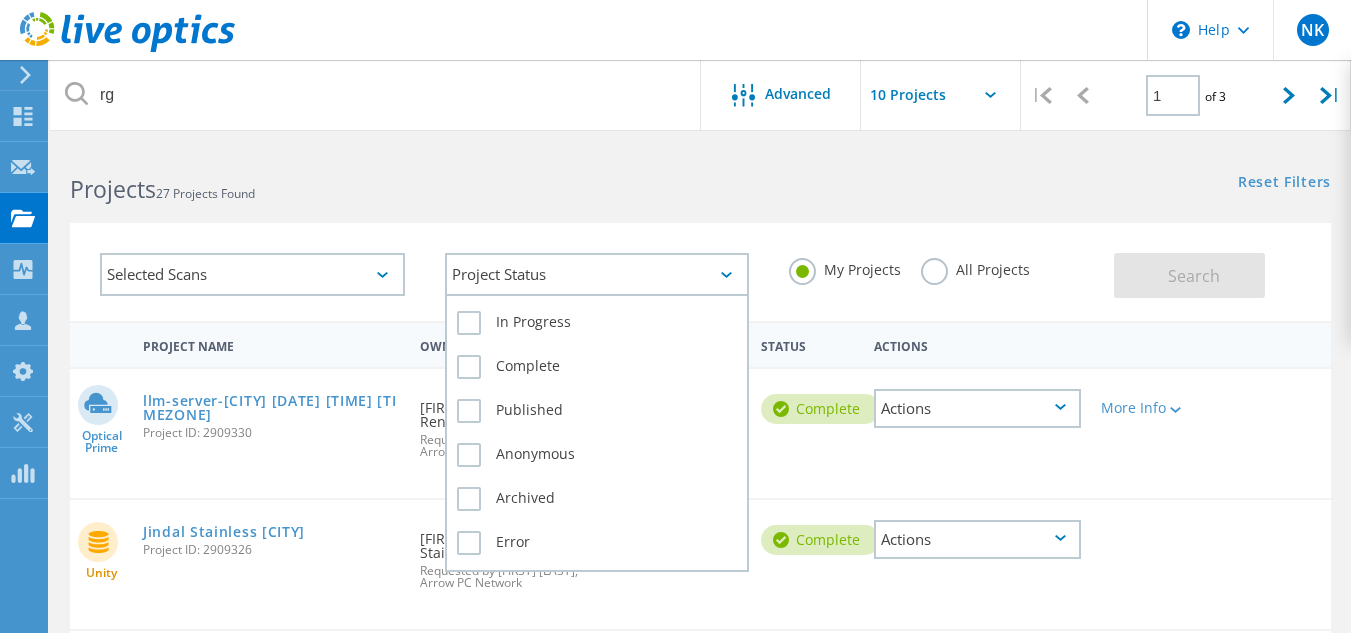 click on "Project Status" 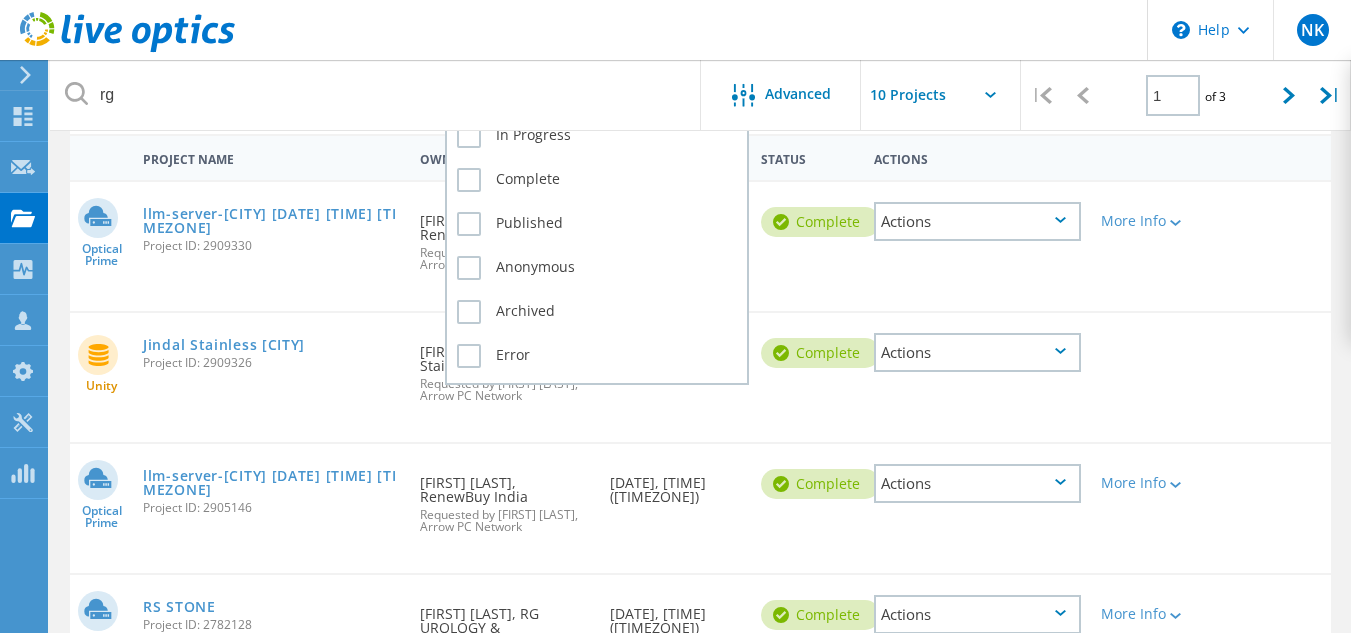 scroll, scrollTop: 0, scrollLeft: 0, axis: both 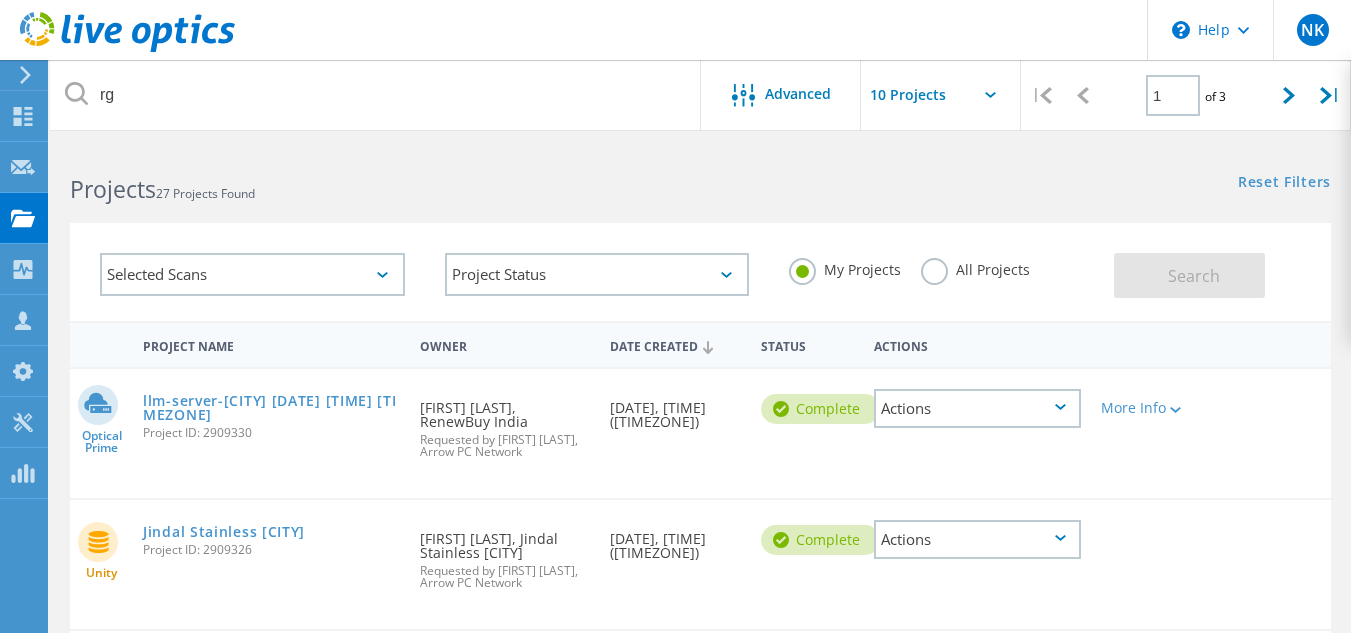 click on "Selected Scans   Project Status  In Progress Complete Published Anonymous Archived Error My Projects All Projects Search" 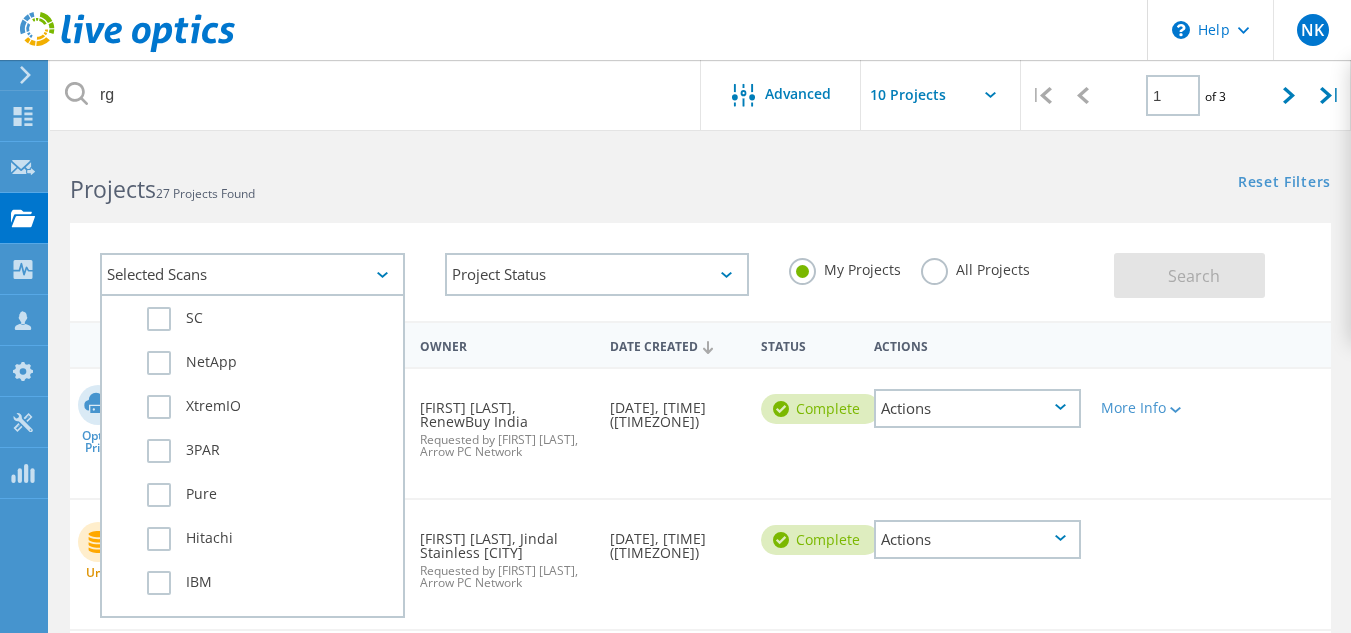 scroll, scrollTop: 793, scrollLeft: 0, axis: vertical 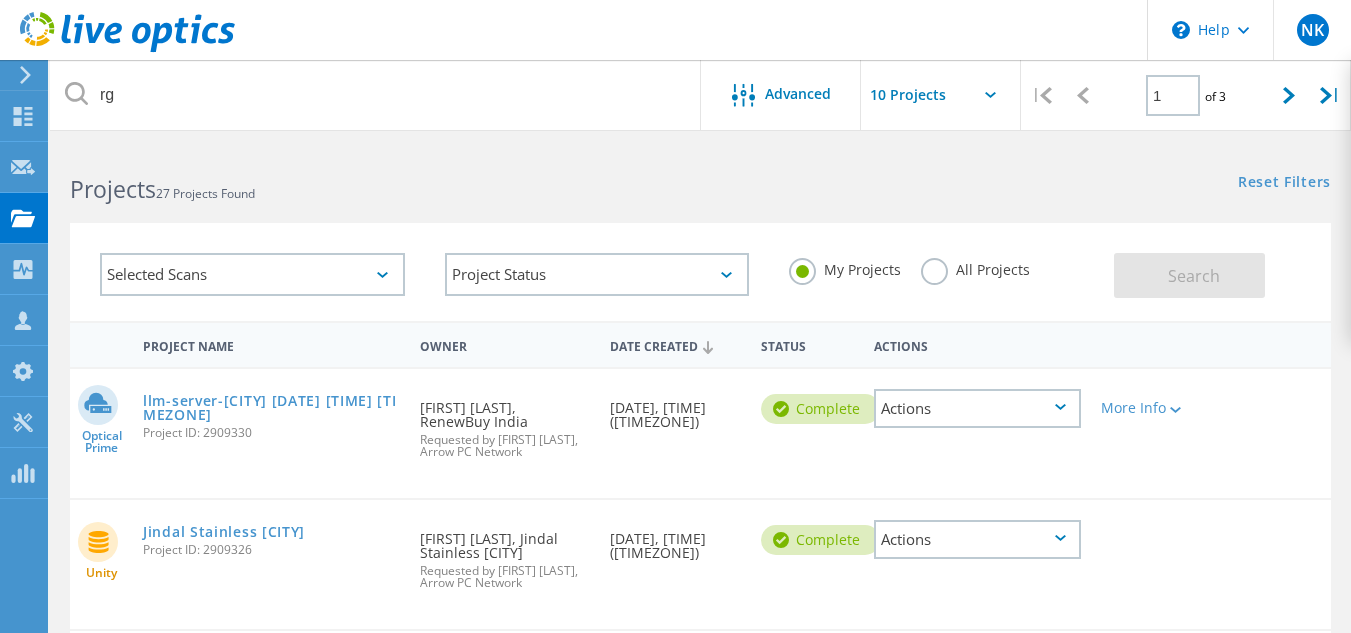 click on "Projects   27 Projects Found" 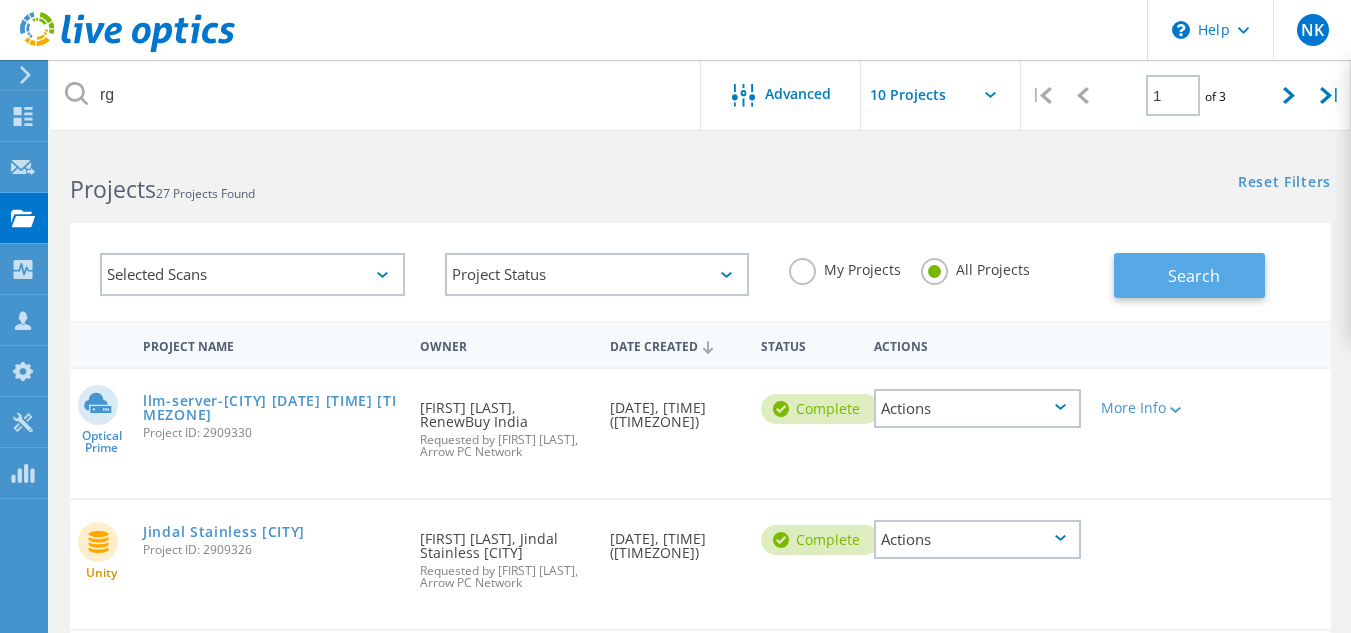 click on "Search" 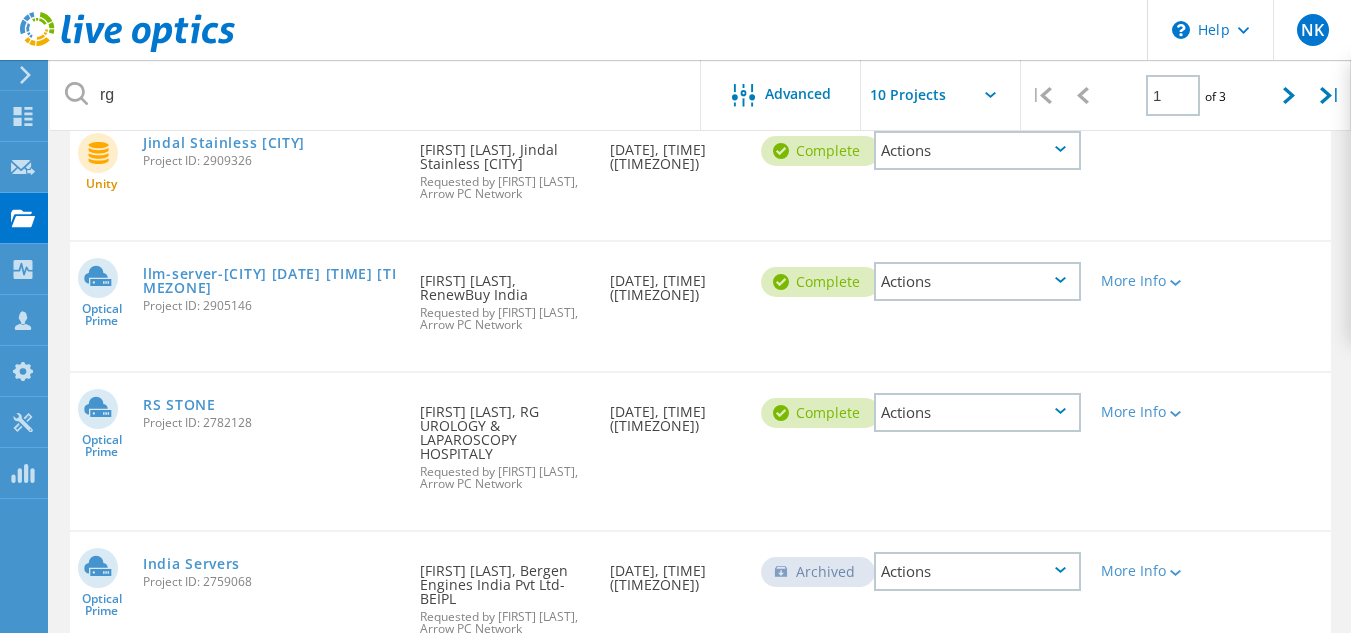 scroll, scrollTop: 410, scrollLeft: 0, axis: vertical 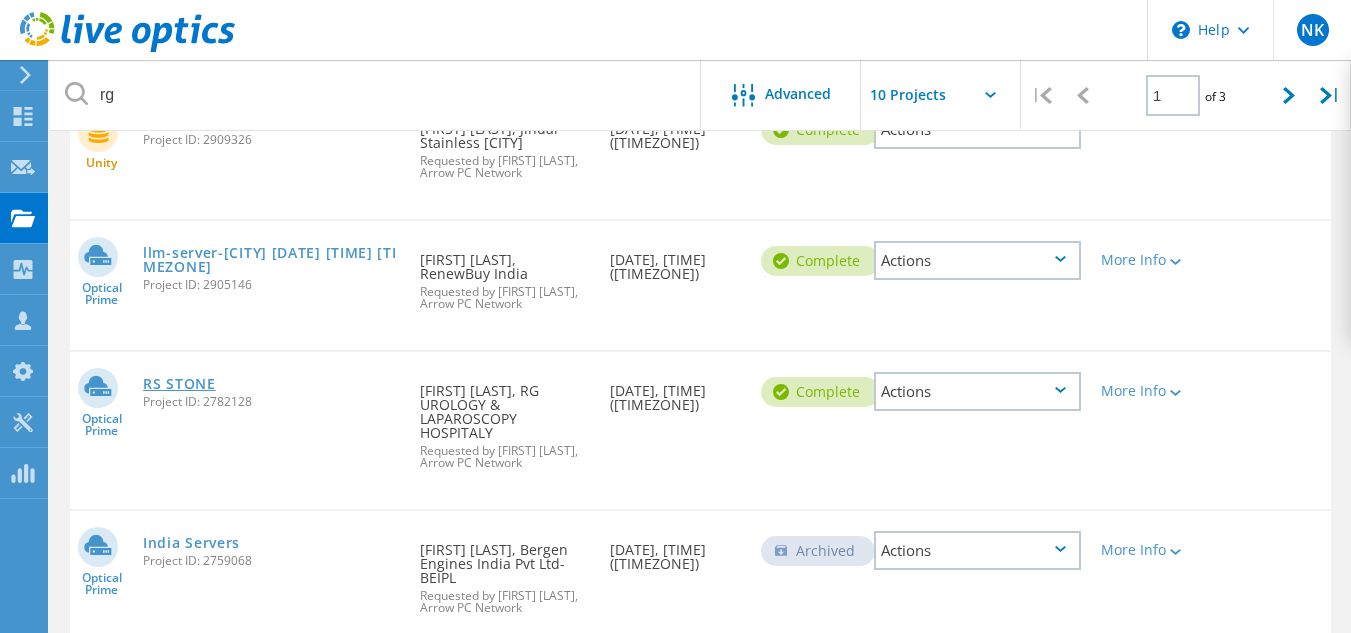 click on "RS STONE" 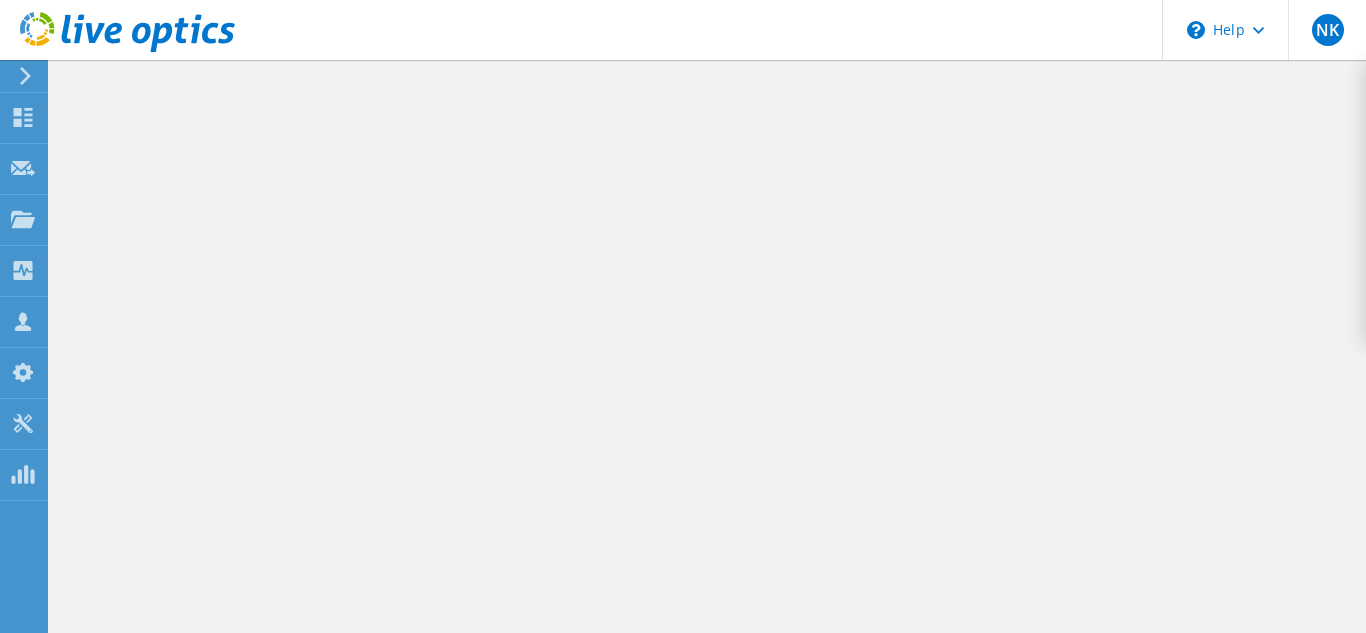 scroll, scrollTop: 0, scrollLeft: 0, axis: both 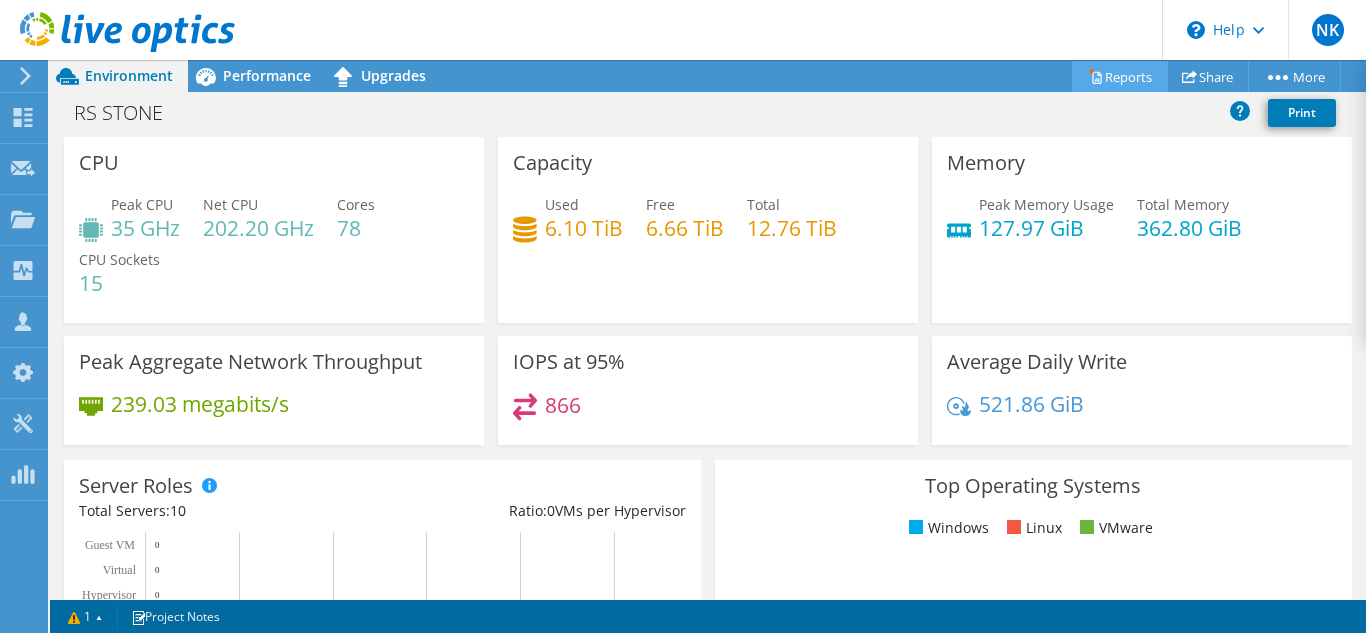 click on "Reports" at bounding box center [1120, 76] 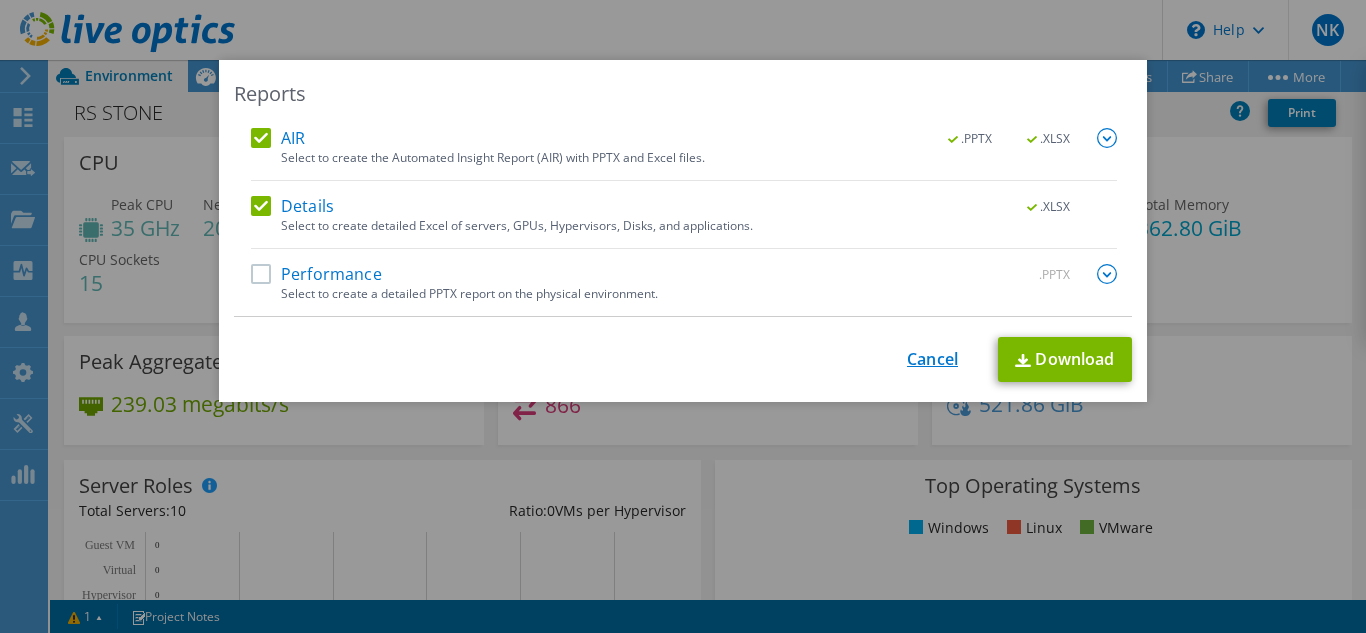 click on "Cancel" at bounding box center [932, 359] 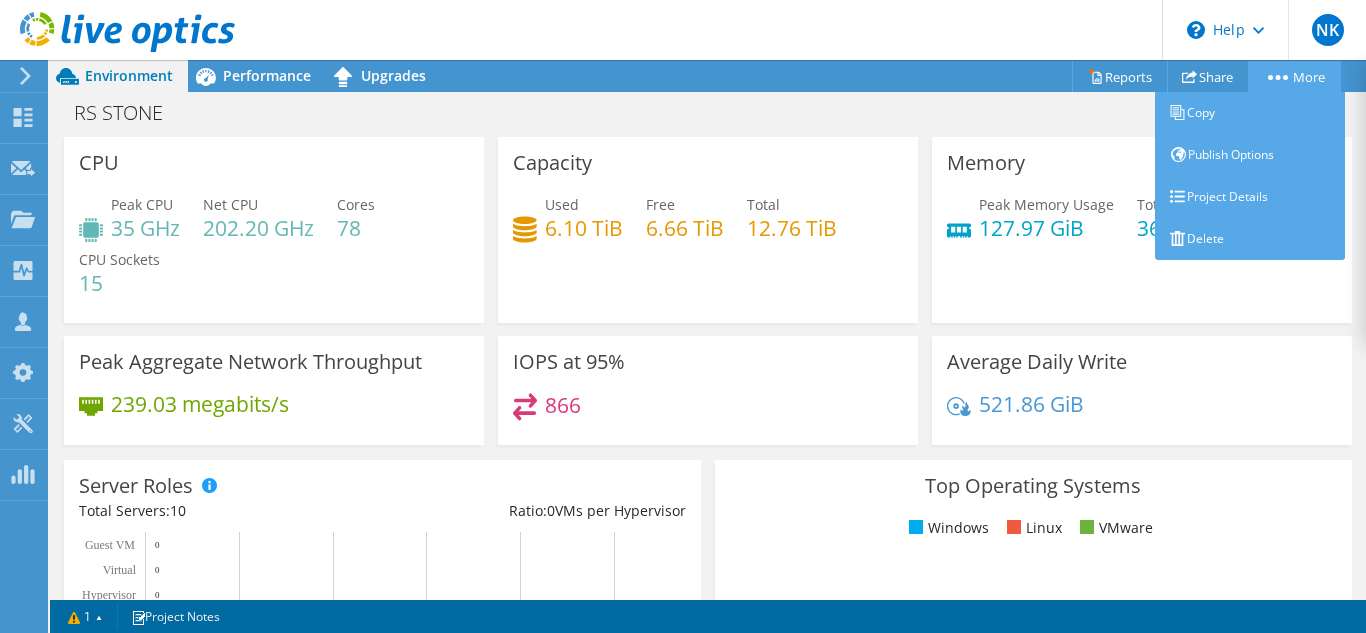 click on "More" at bounding box center (1294, 76) 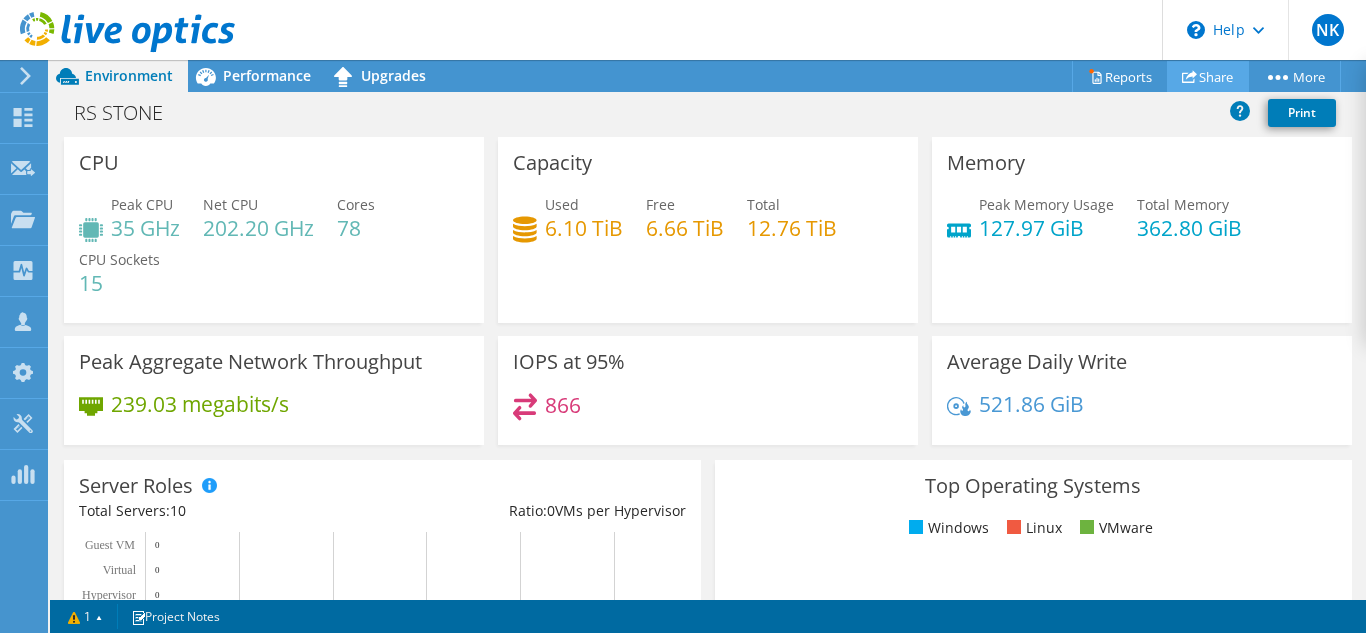 click on "Share" at bounding box center (1208, 76) 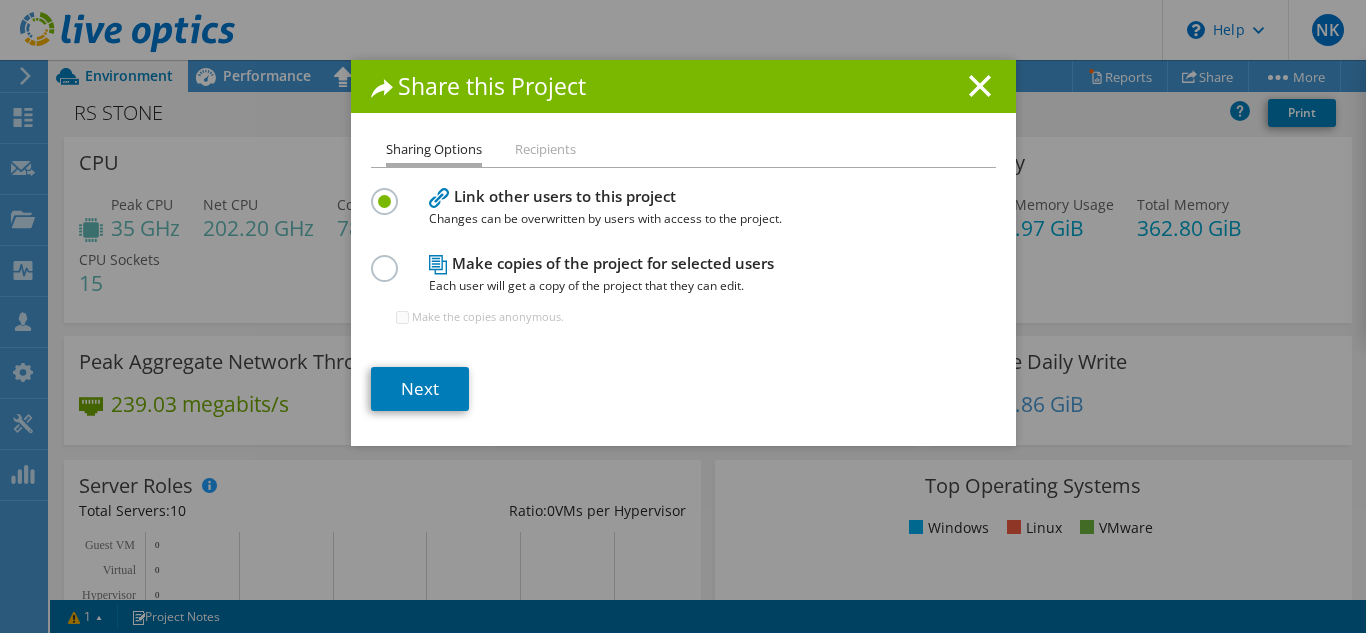 click on "Recipients" at bounding box center [545, 150] 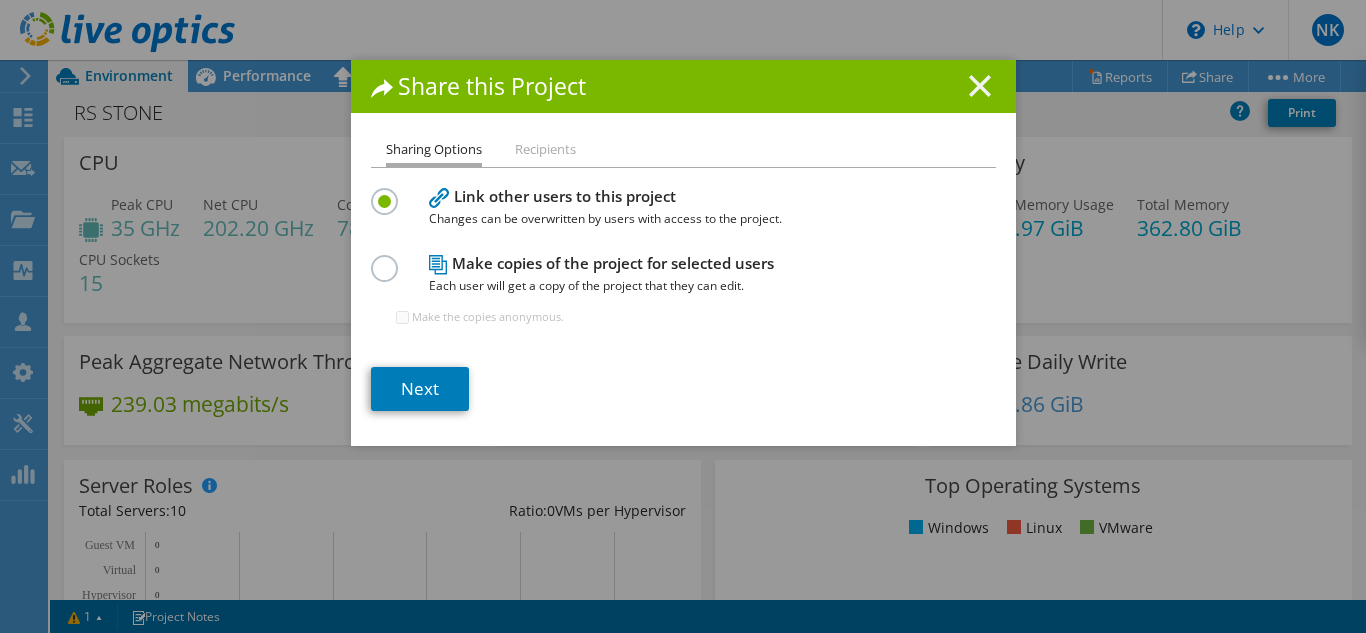 click 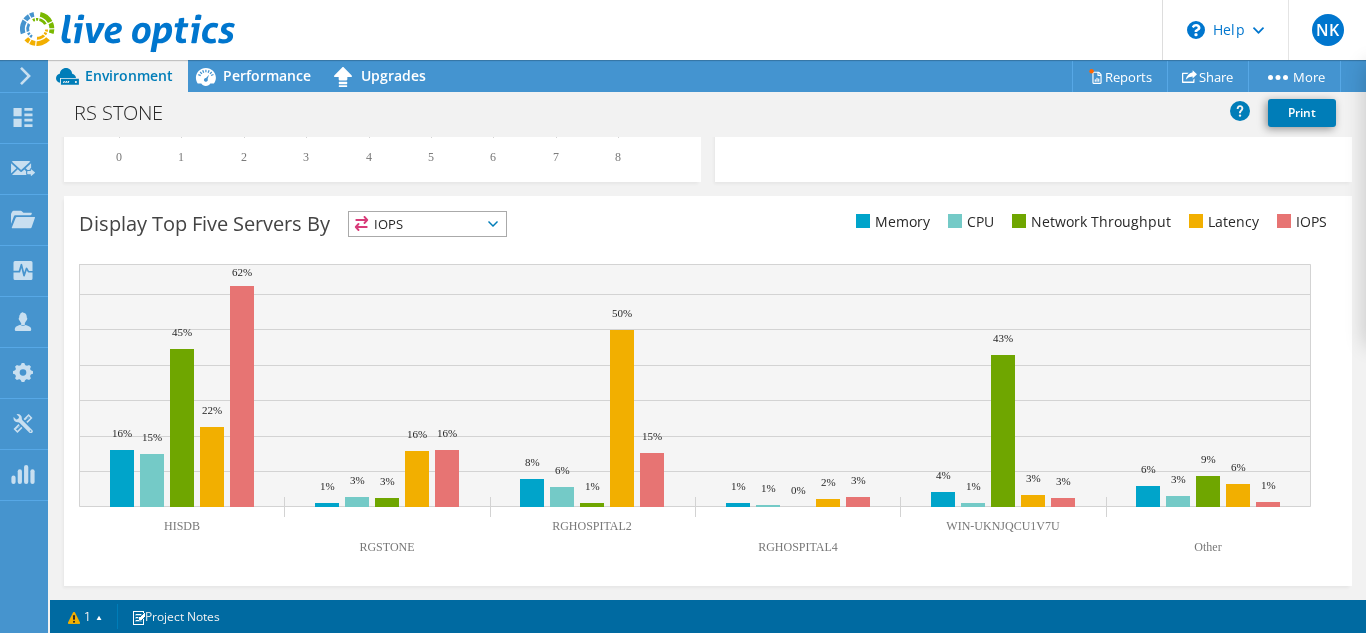 scroll, scrollTop: 0, scrollLeft: 0, axis: both 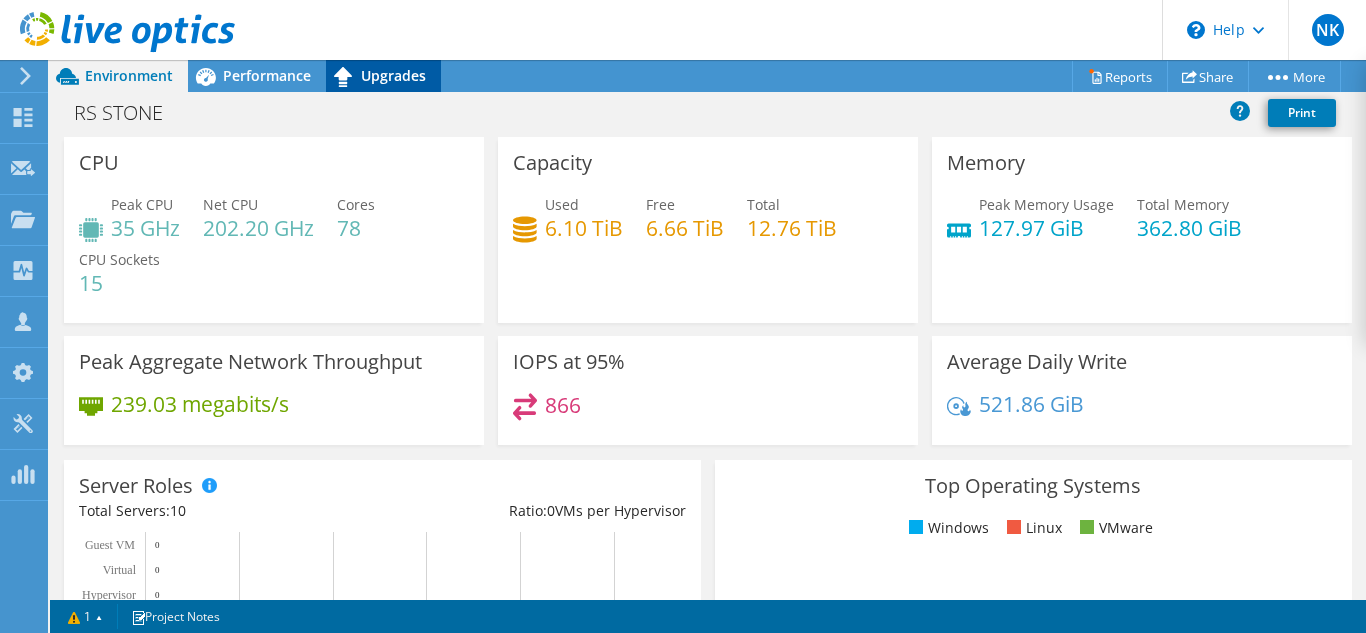 click on "Upgrades" at bounding box center [393, 75] 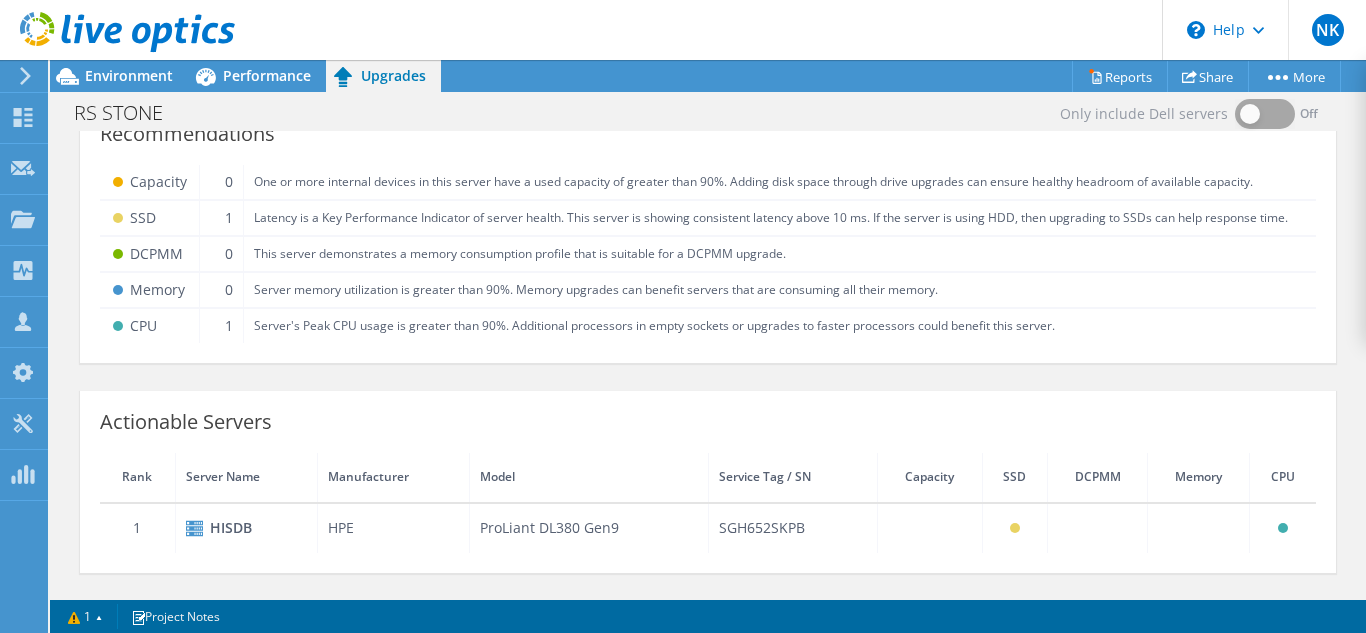 scroll, scrollTop: 0, scrollLeft: 0, axis: both 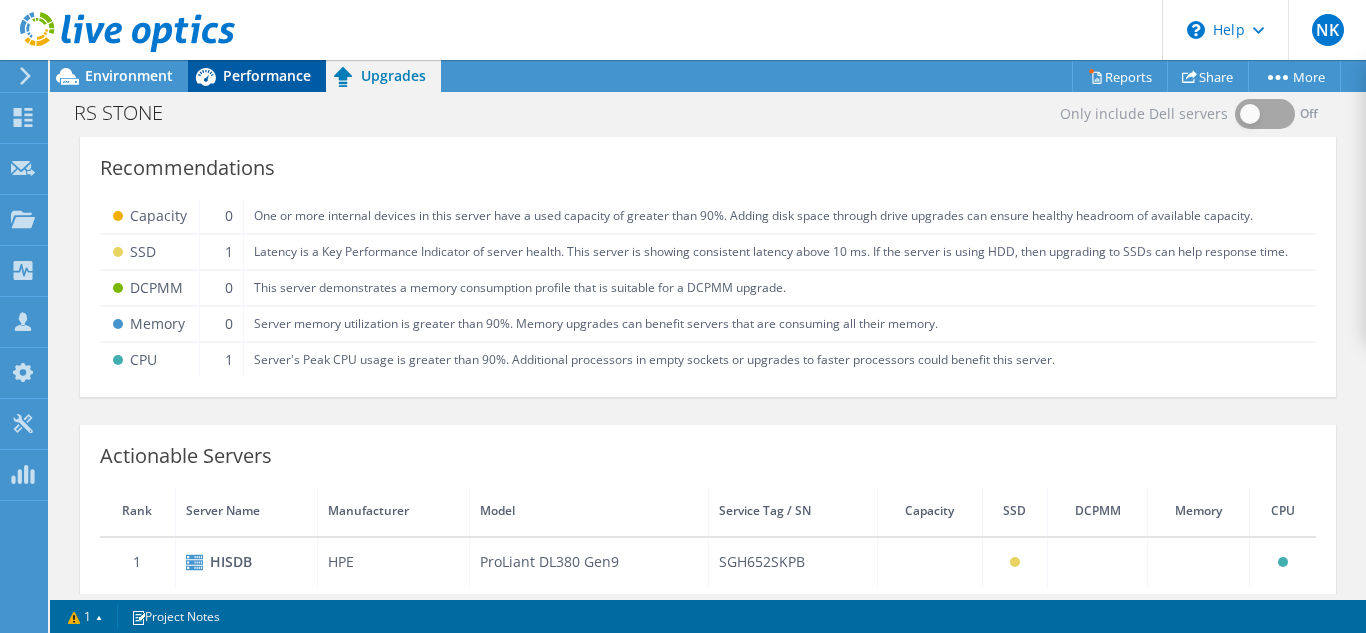click on "Performance" at bounding box center [267, 75] 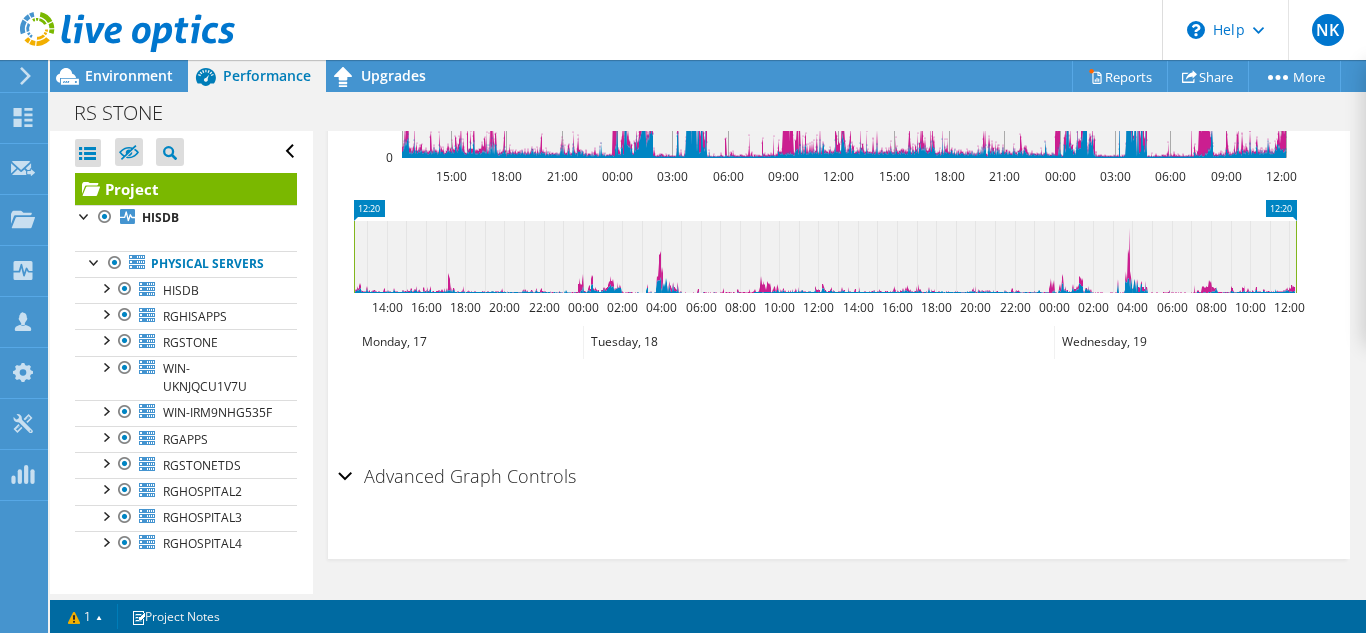 scroll, scrollTop: 0, scrollLeft: 0, axis: both 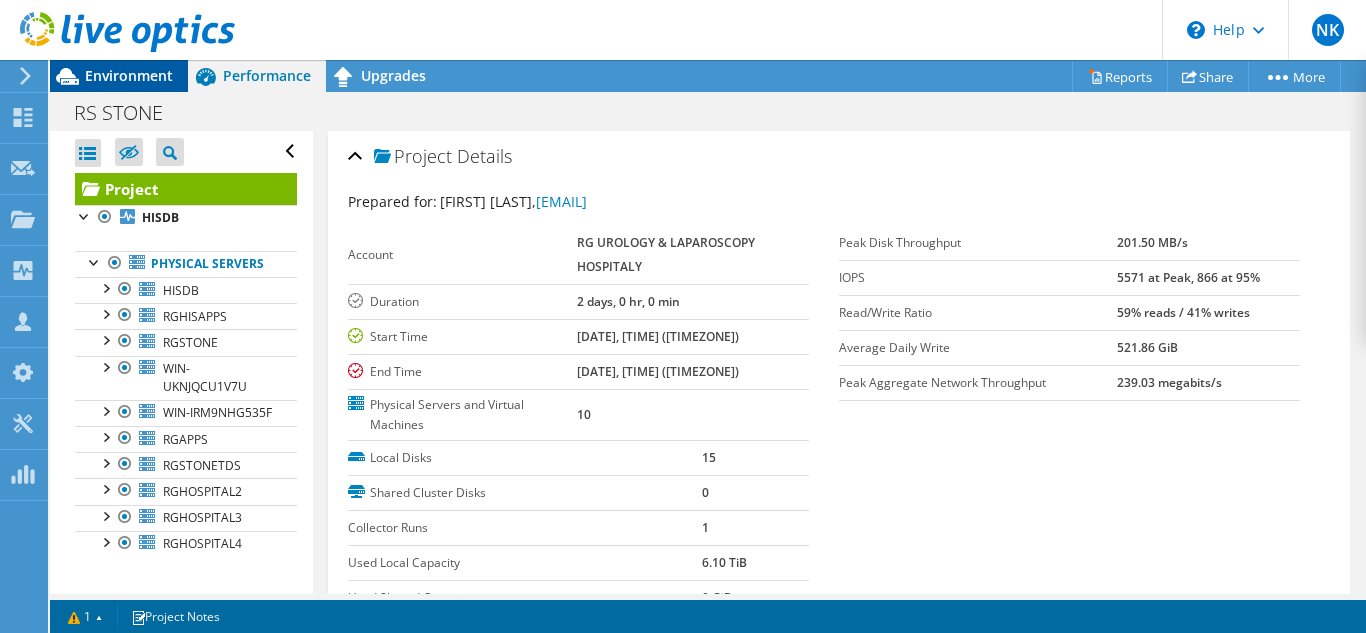 click on "Environment" at bounding box center (129, 75) 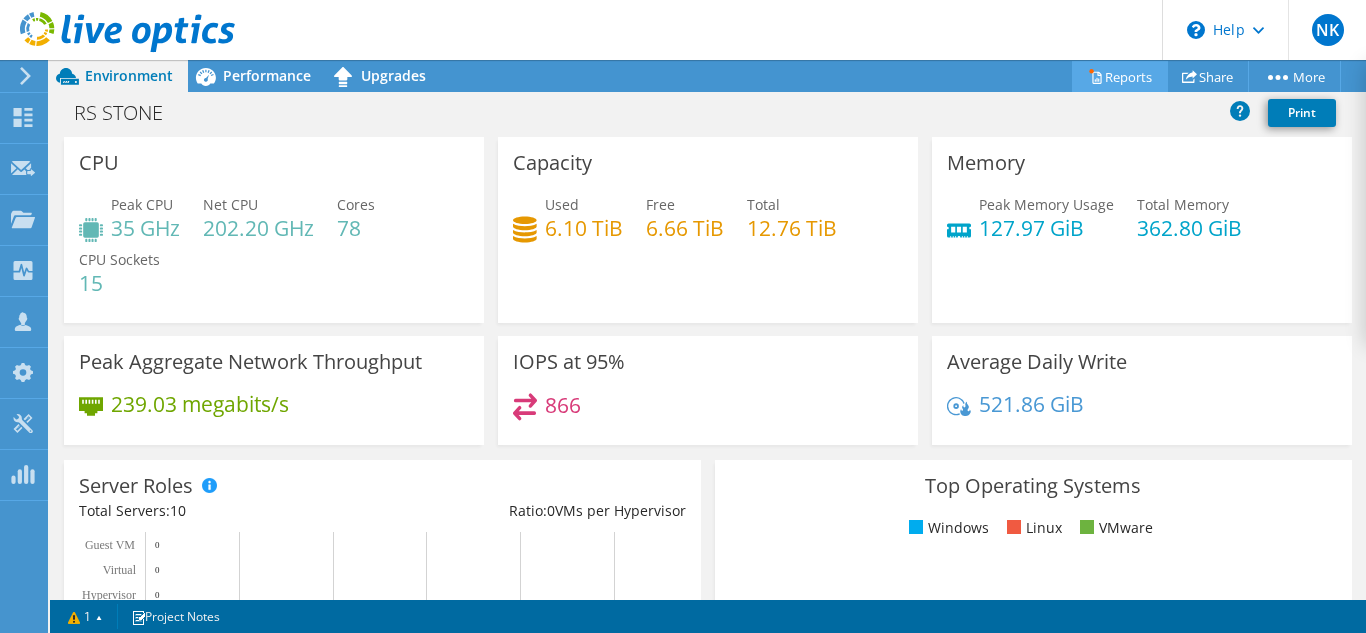 click on "Reports" at bounding box center (1120, 76) 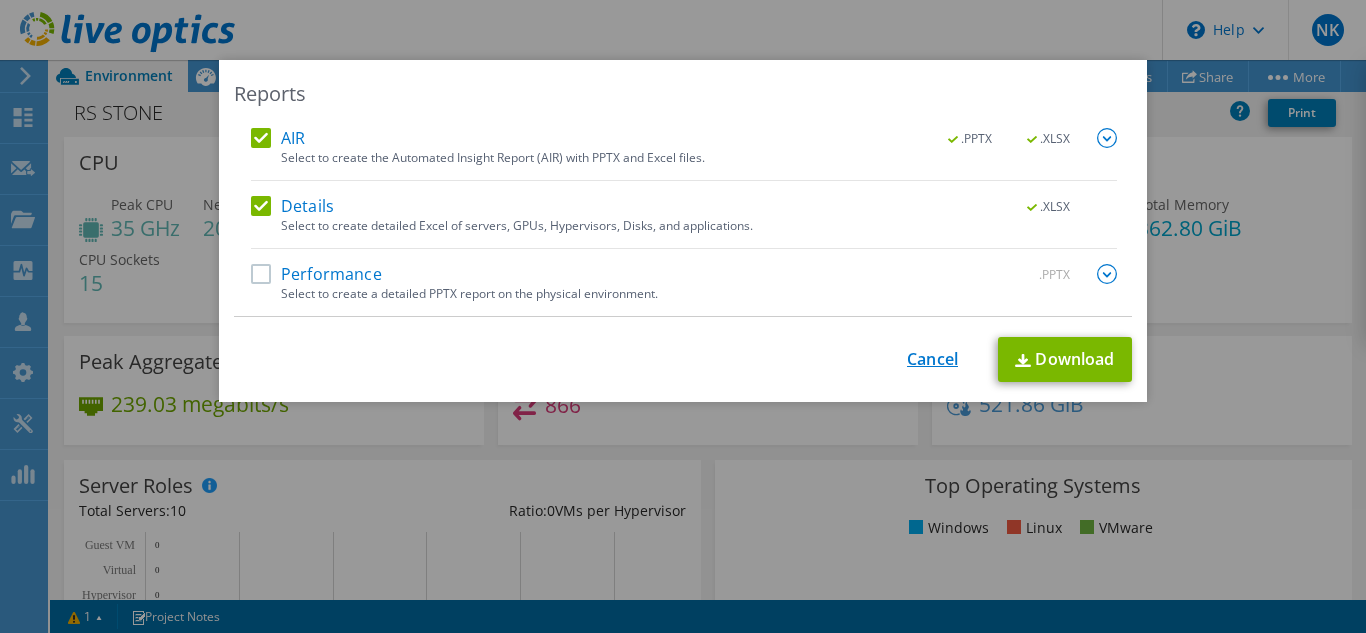 click on "Cancel" at bounding box center (932, 359) 